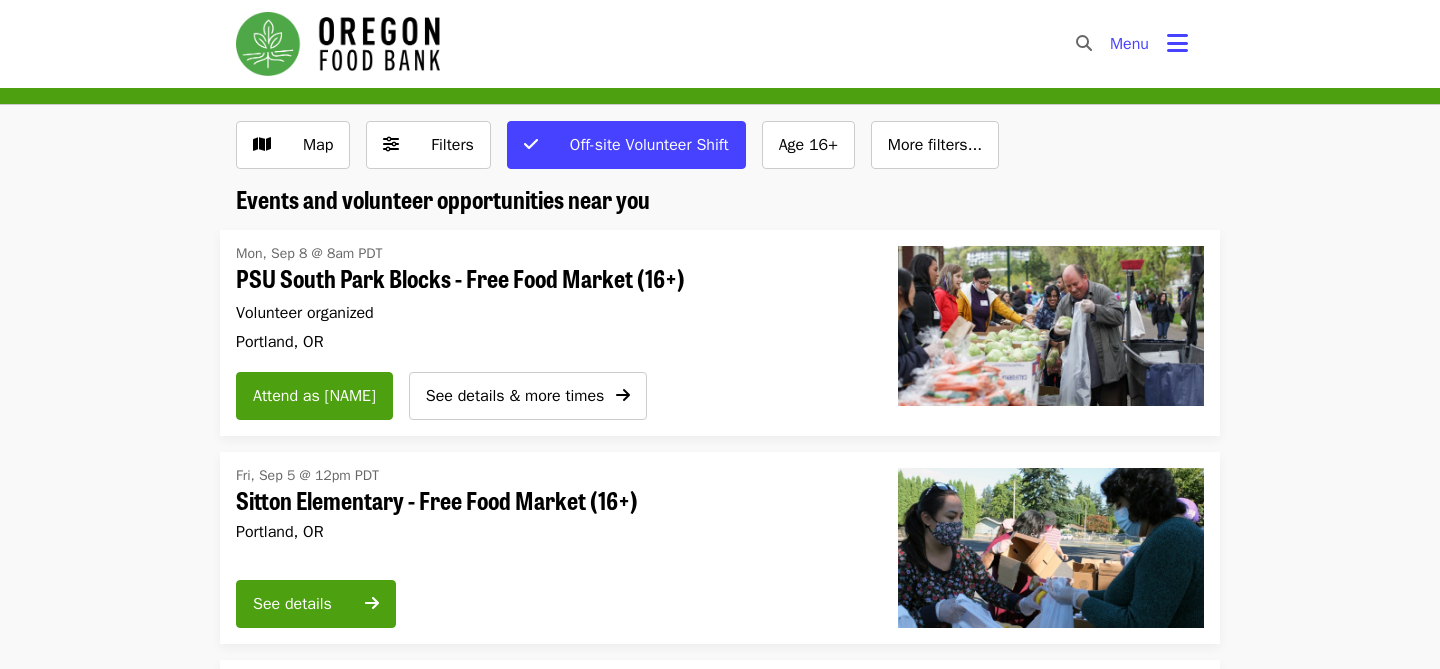 scroll, scrollTop: 0, scrollLeft: 0, axis: both 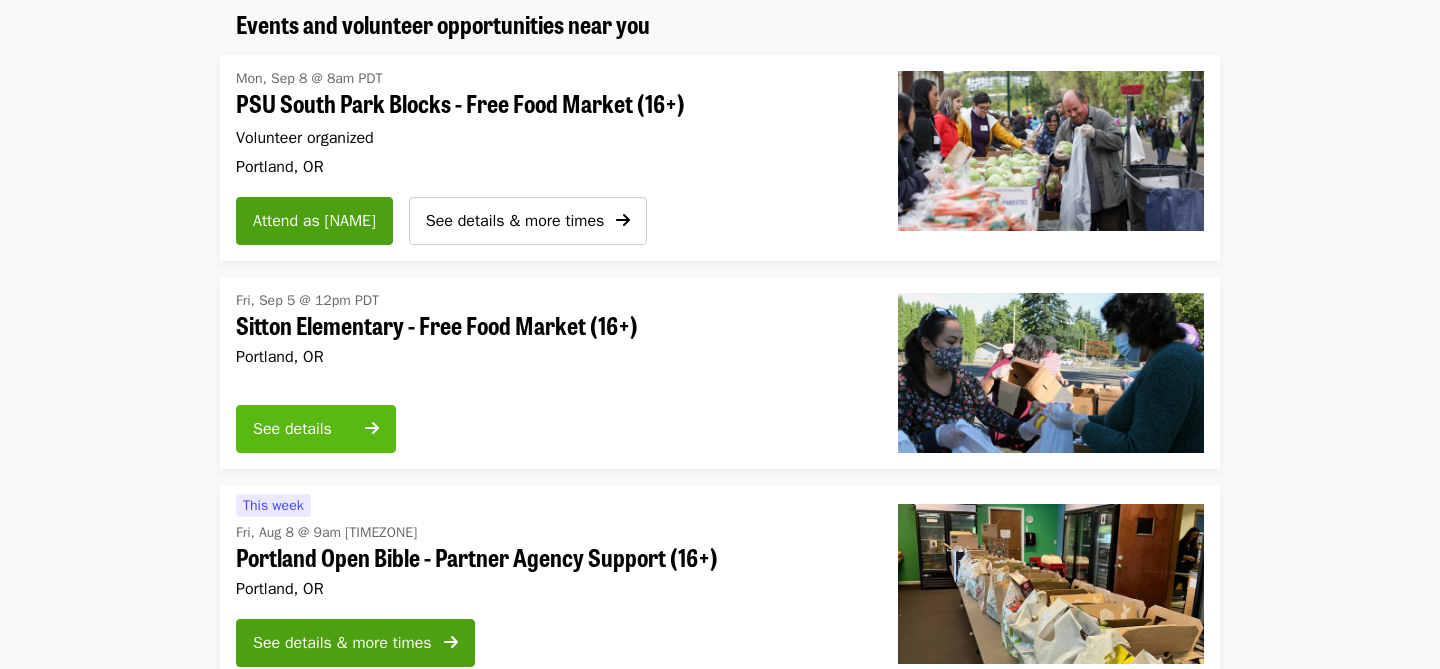 click on "See details" at bounding box center (303, 429) 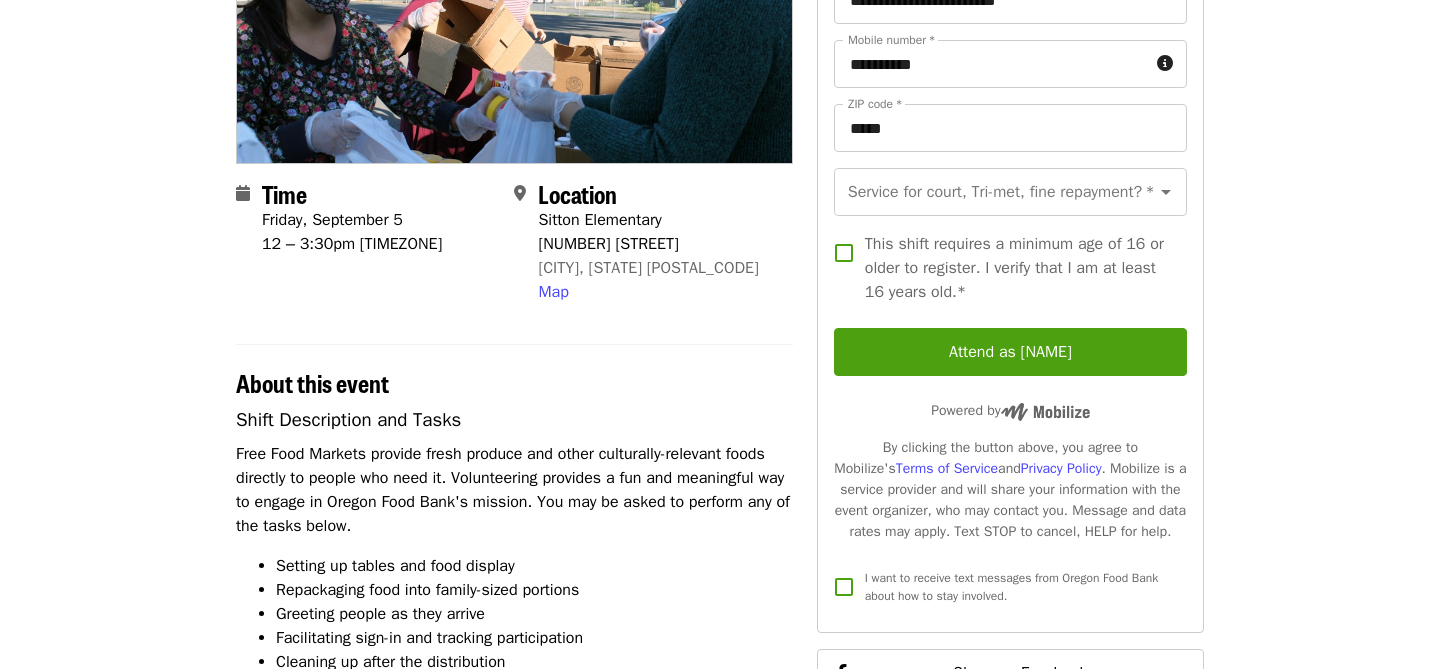 scroll, scrollTop: 320, scrollLeft: 0, axis: vertical 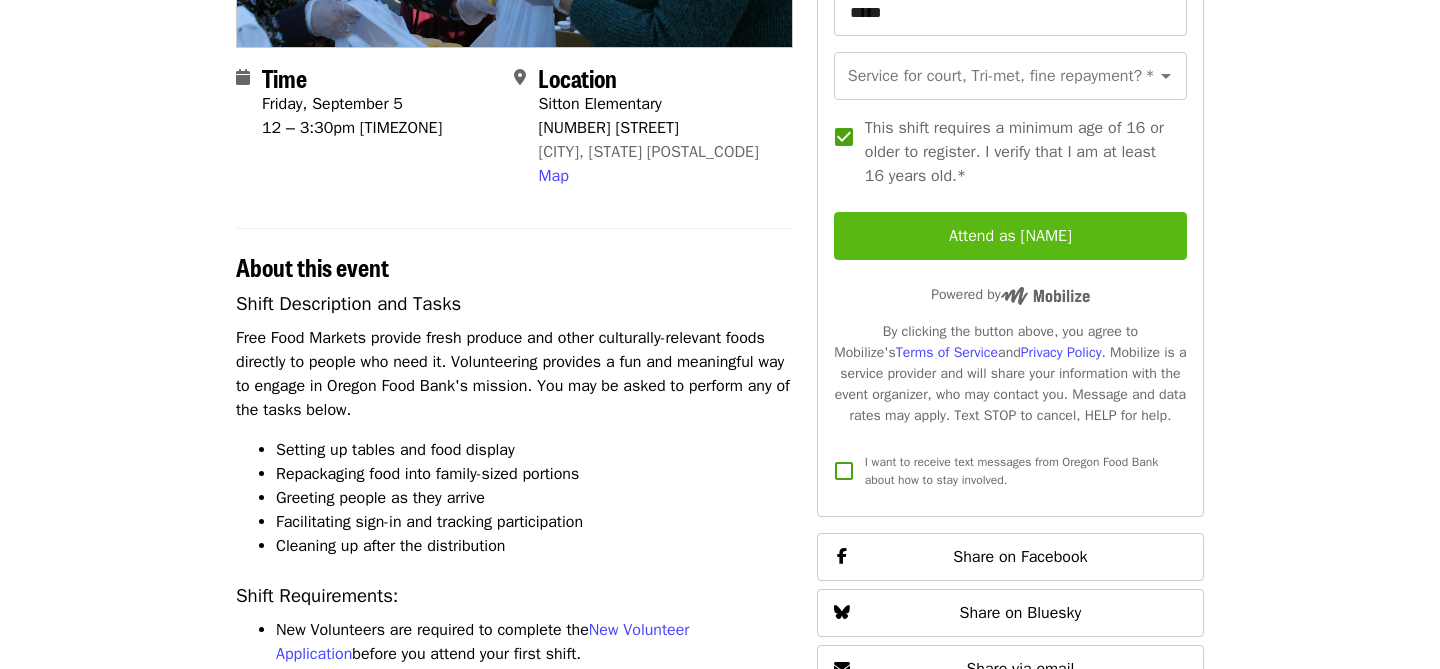 click on "Attend as [NAME]" at bounding box center [1010, 236] 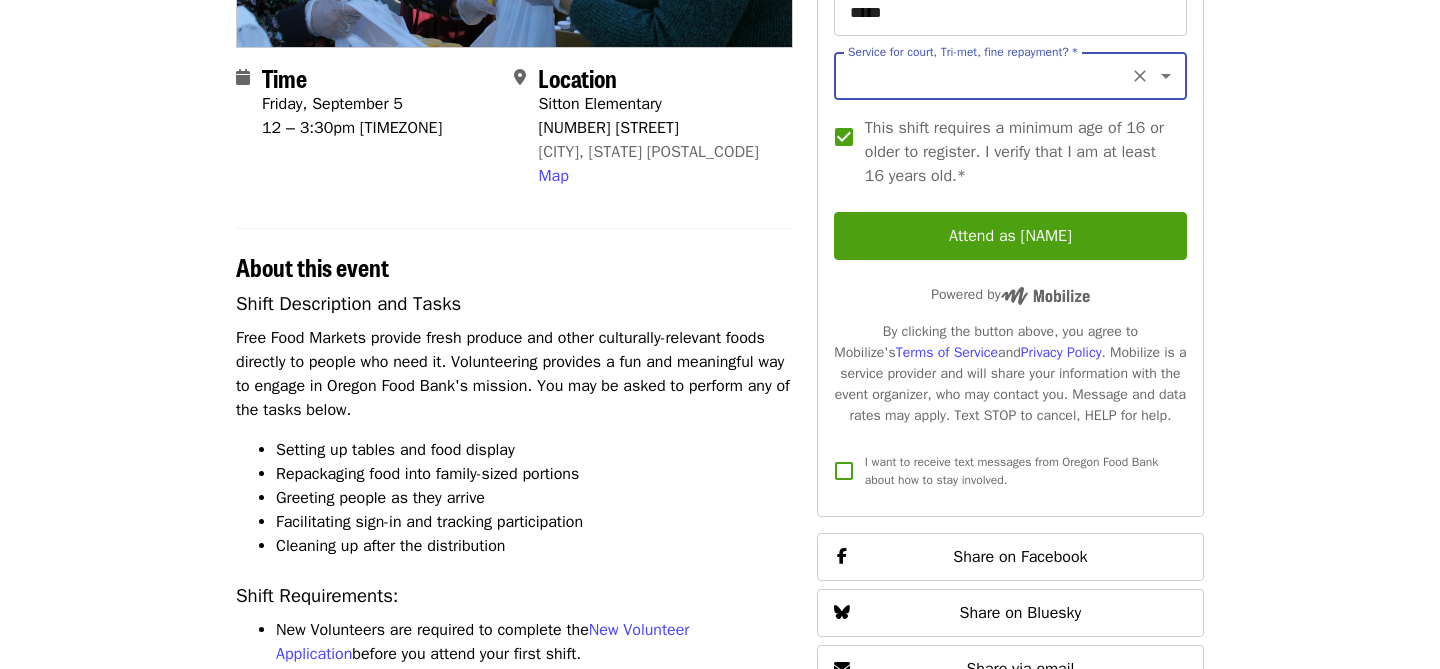 click 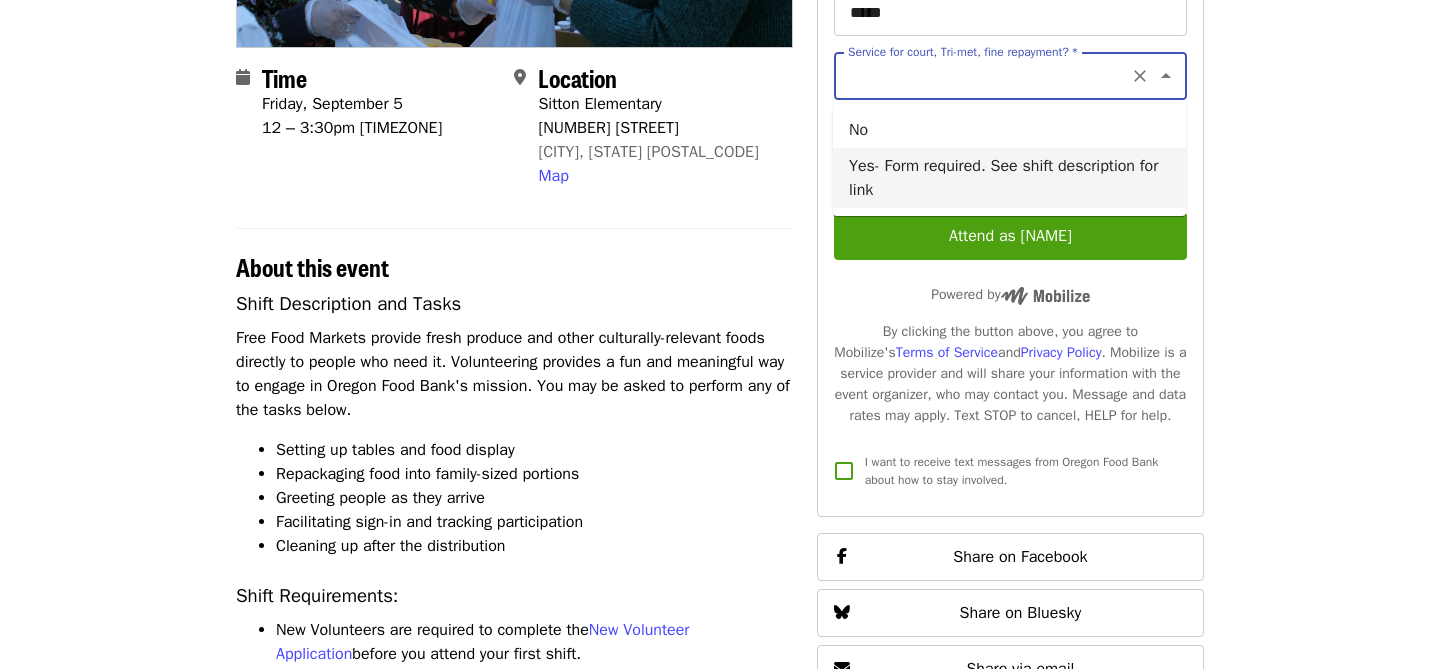 click on "Yes- Form required. See shift description for link" at bounding box center (1009, 178) 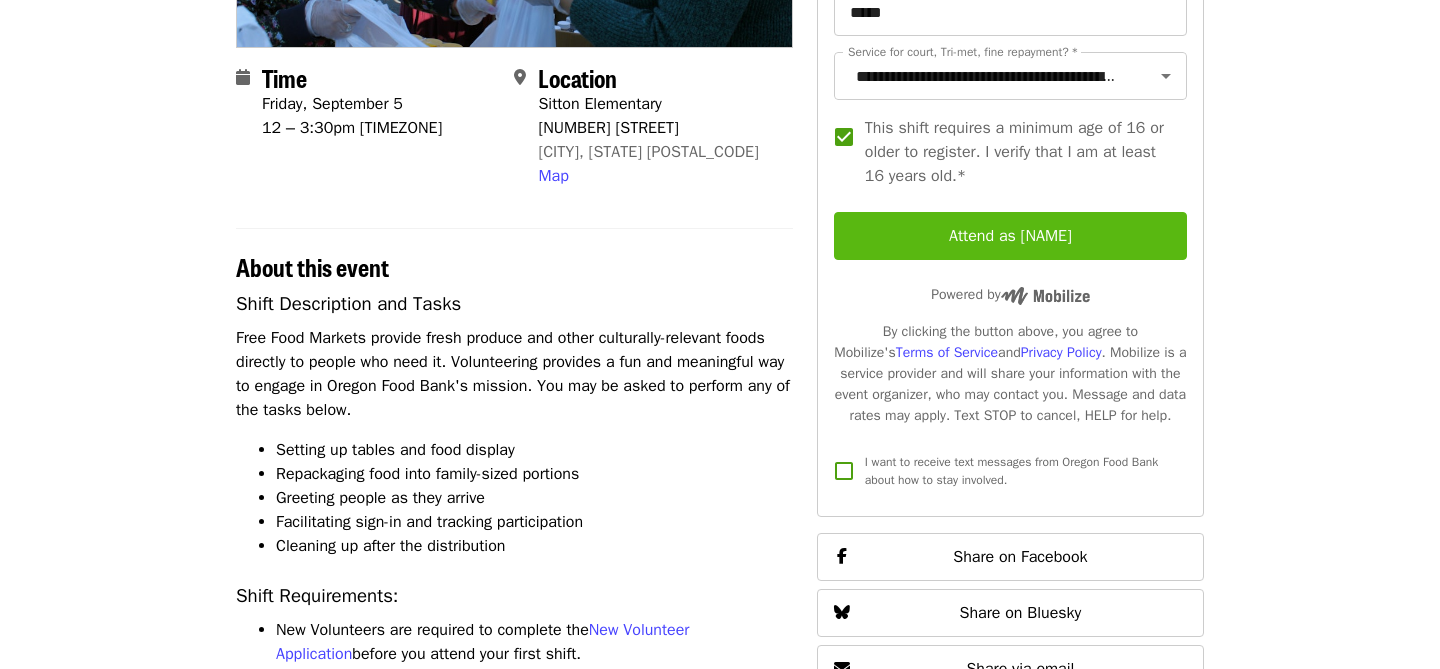 click on "Attend as [NAME]" at bounding box center [1010, 236] 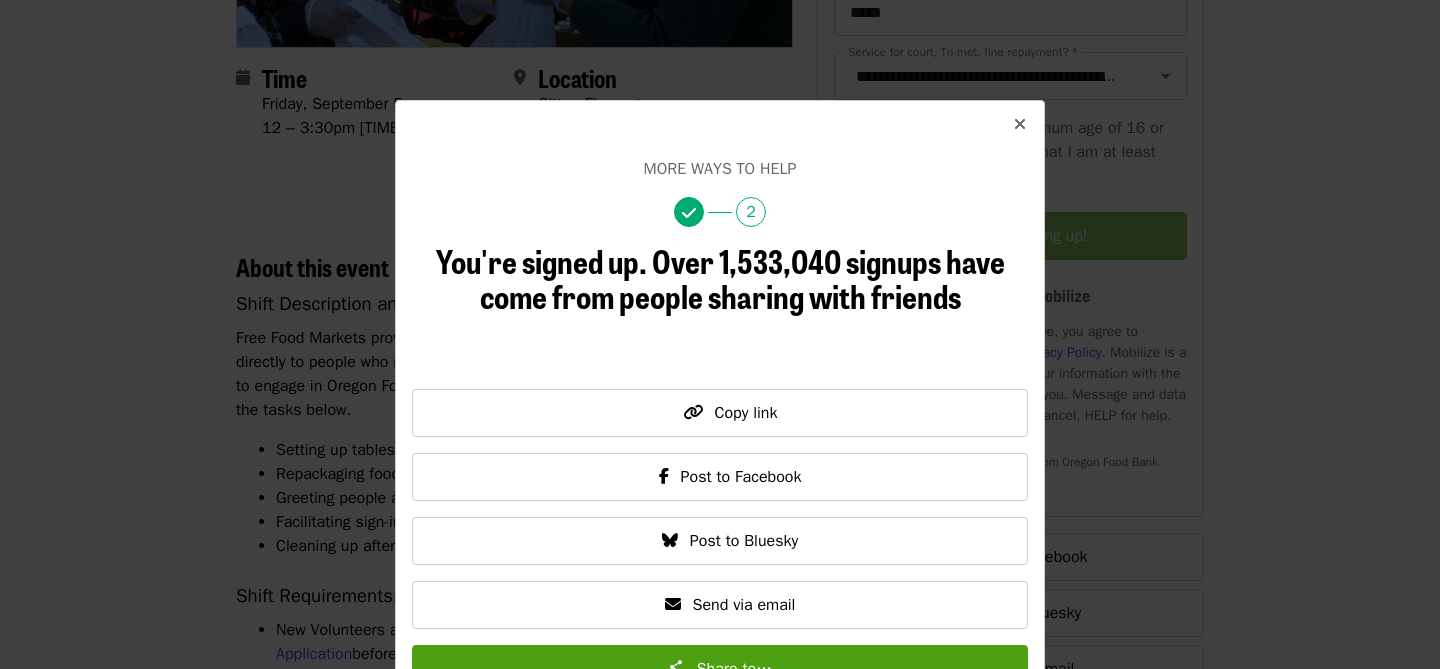 scroll, scrollTop: 33, scrollLeft: 0, axis: vertical 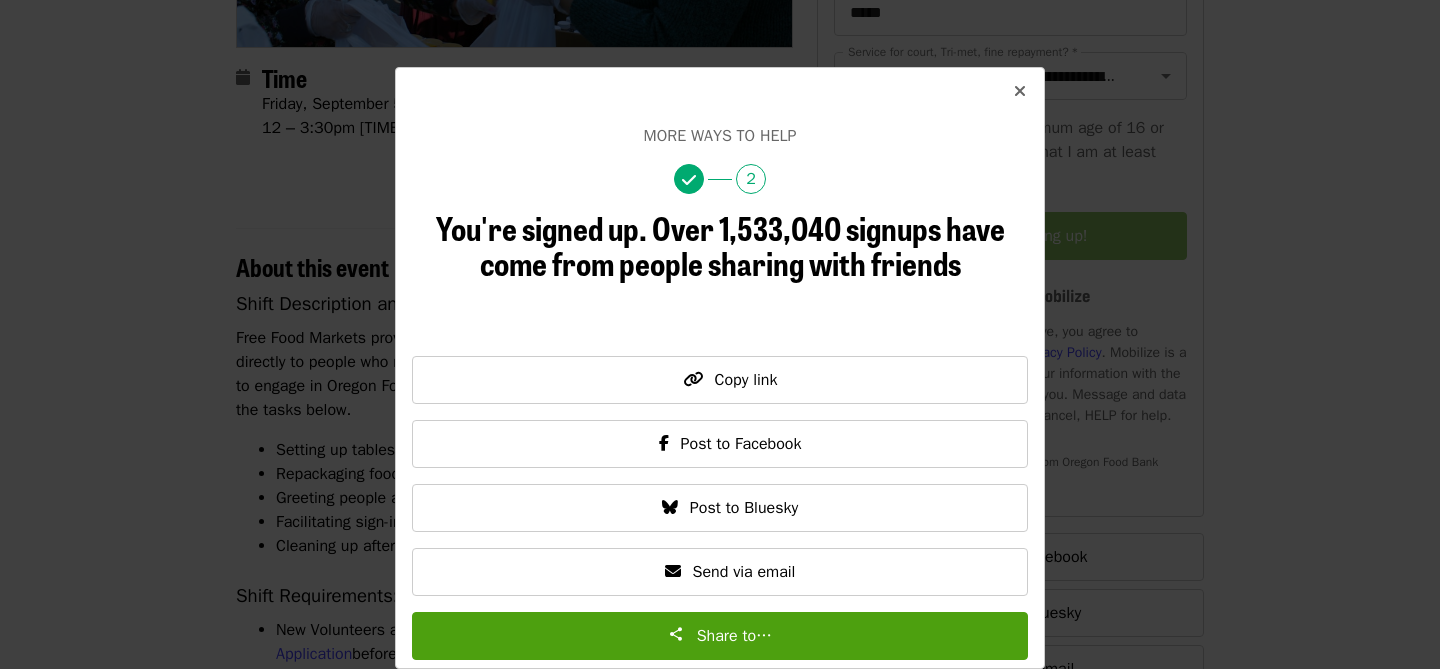 click at bounding box center (1020, 91) 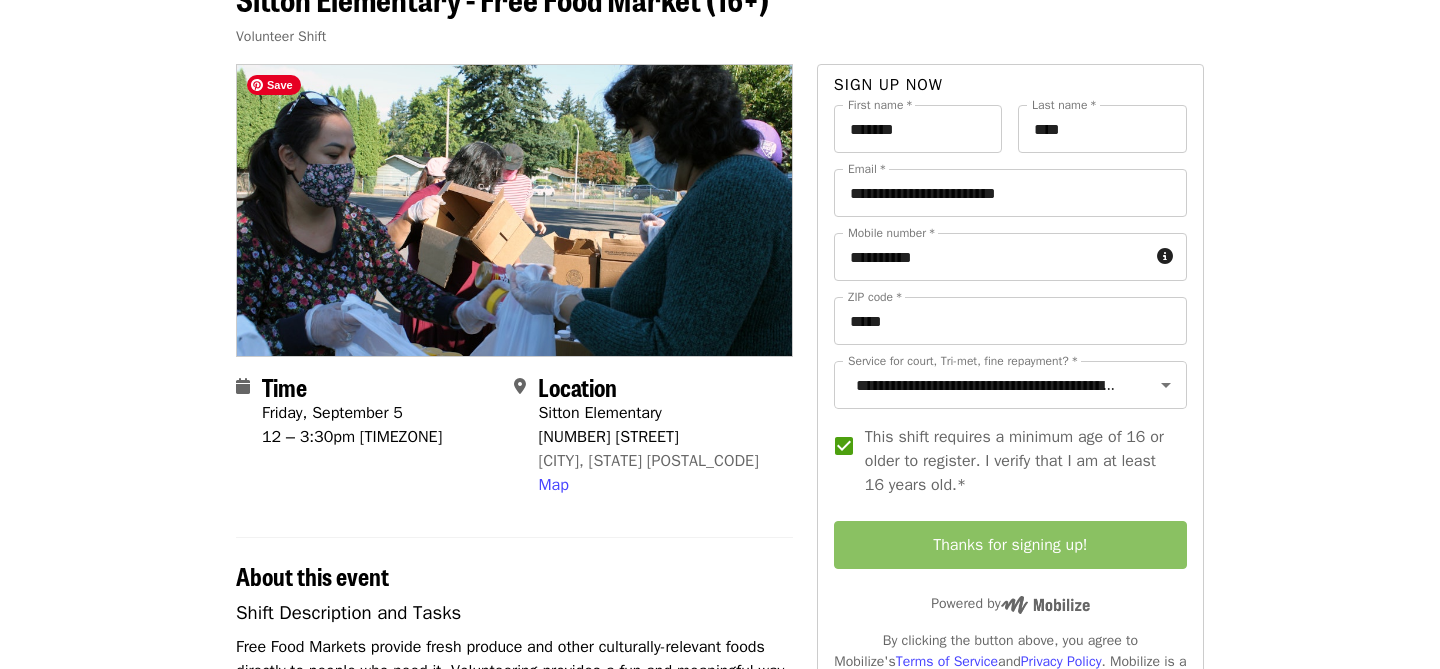 scroll, scrollTop: 0, scrollLeft: 0, axis: both 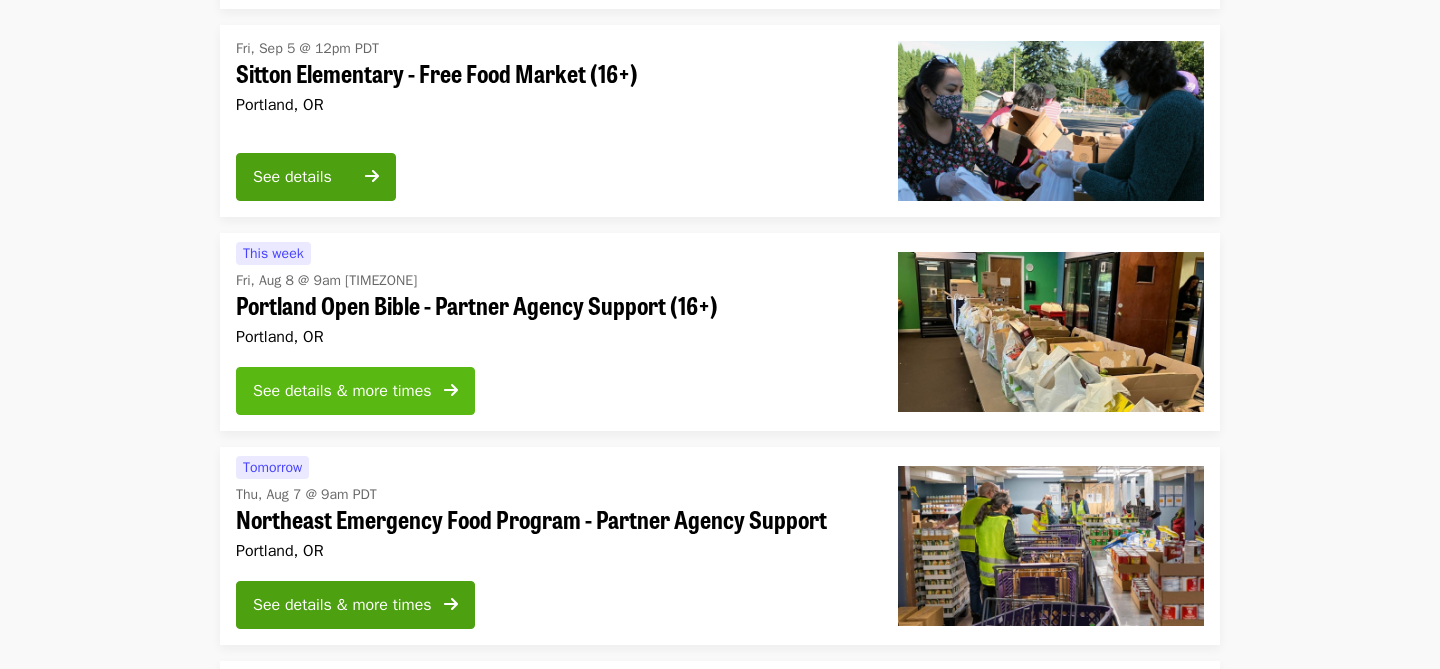 click on "See details & more times" at bounding box center [342, 391] 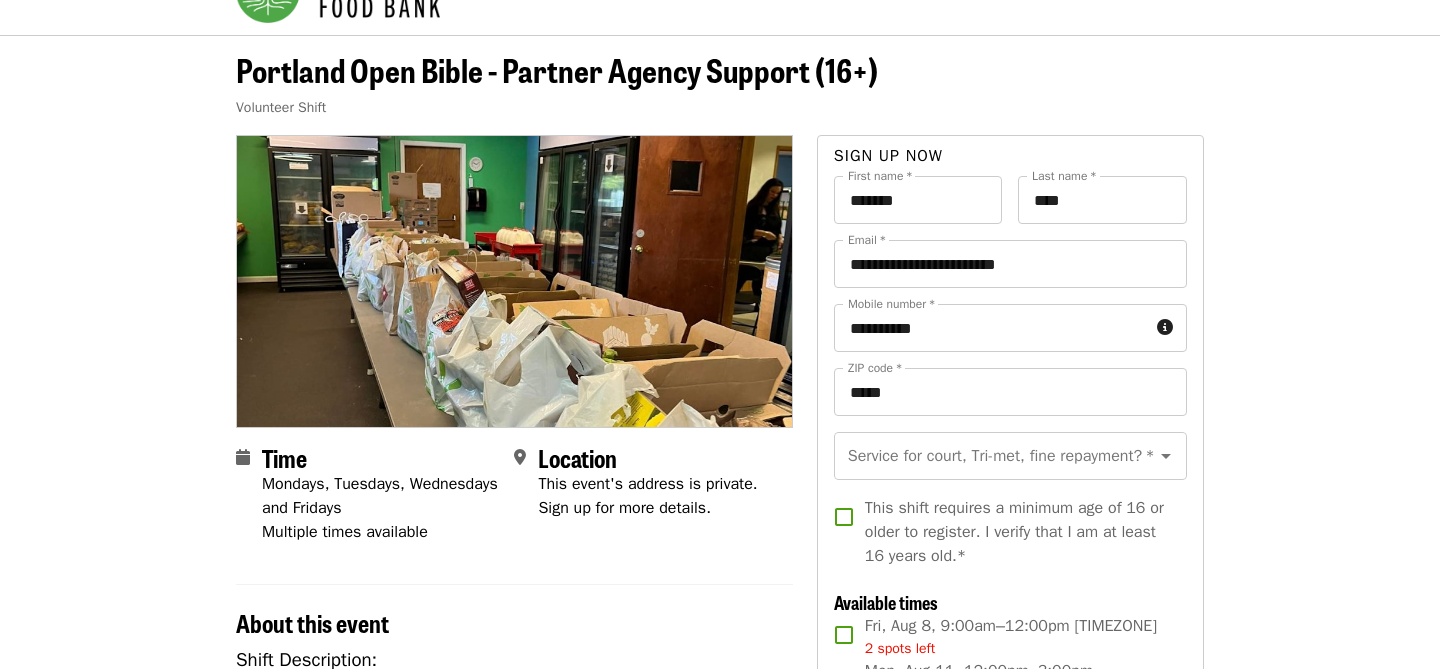 scroll, scrollTop: 0, scrollLeft: 0, axis: both 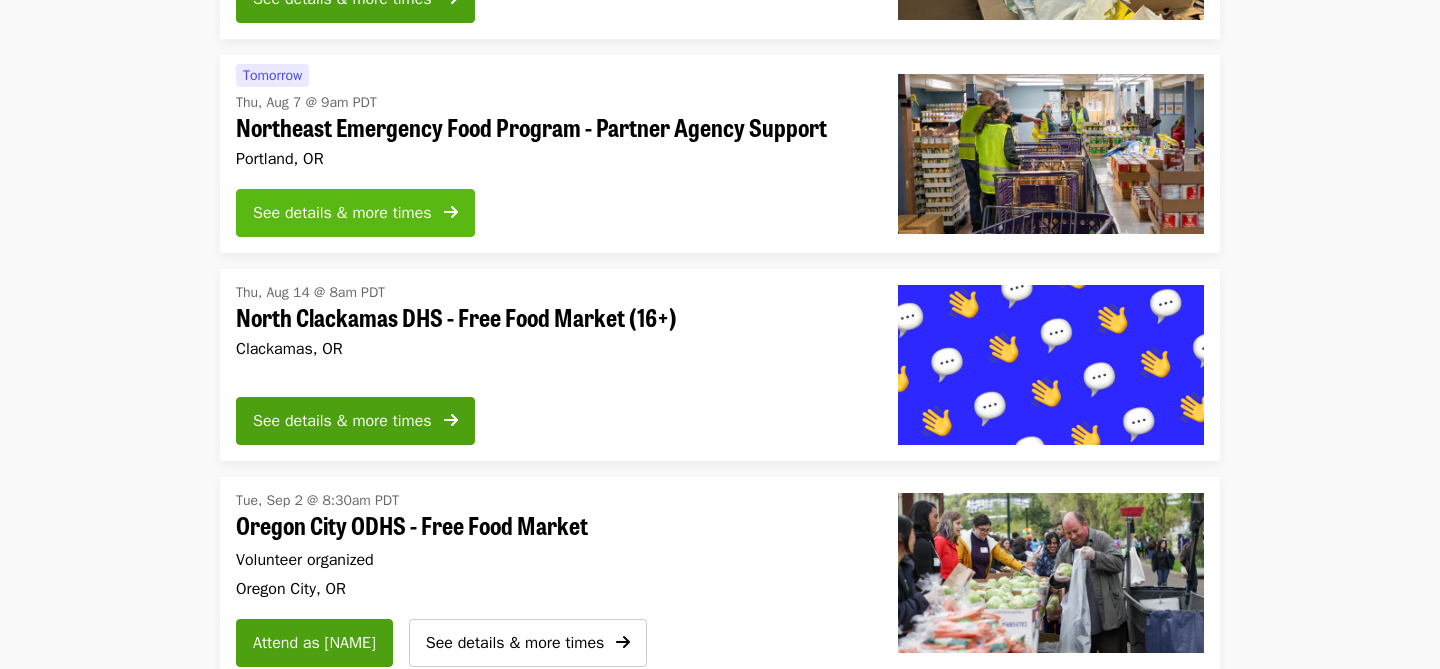 click on "See details & more times" at bounding box center [342, 213] 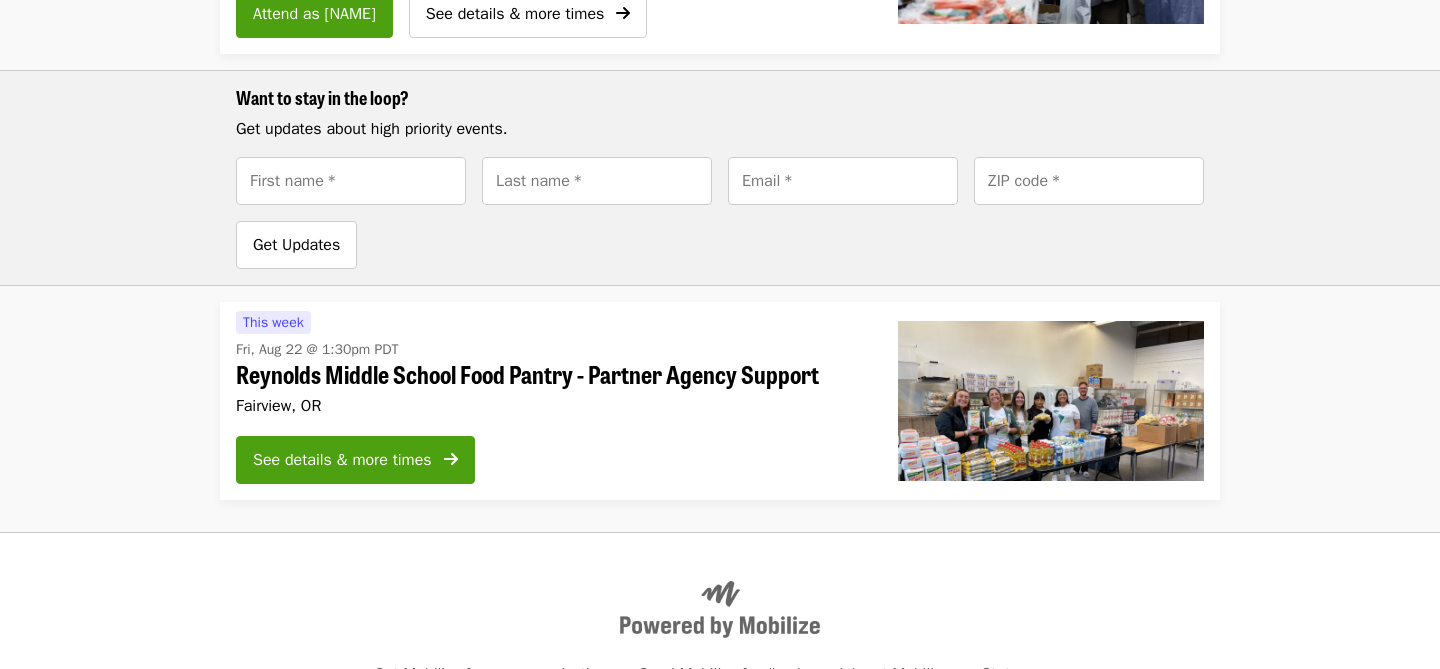 scroll, scrollTop: 1567, scrollLeft: 0, axis: vertical 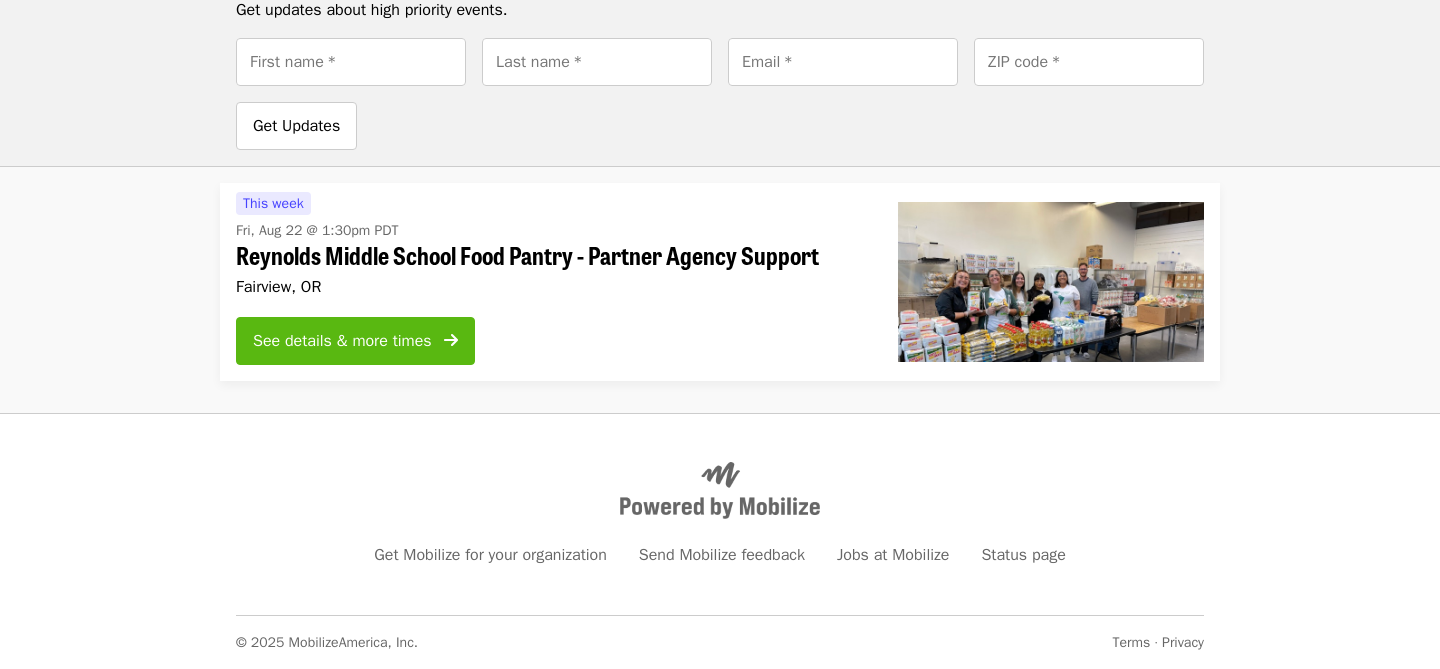 click on "See details & more times" at bounding box center [342, 341] 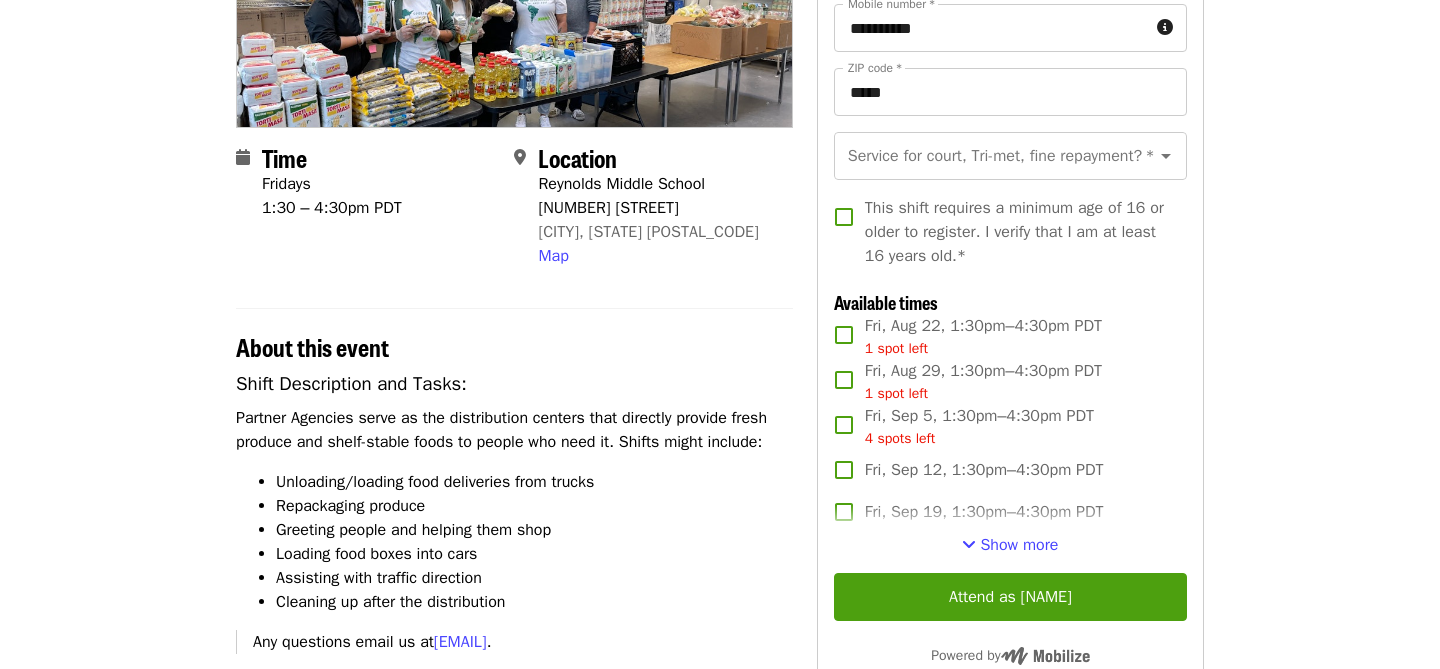 scroll, scrollTop: 365, scrollLeft: 0, axis: vertical 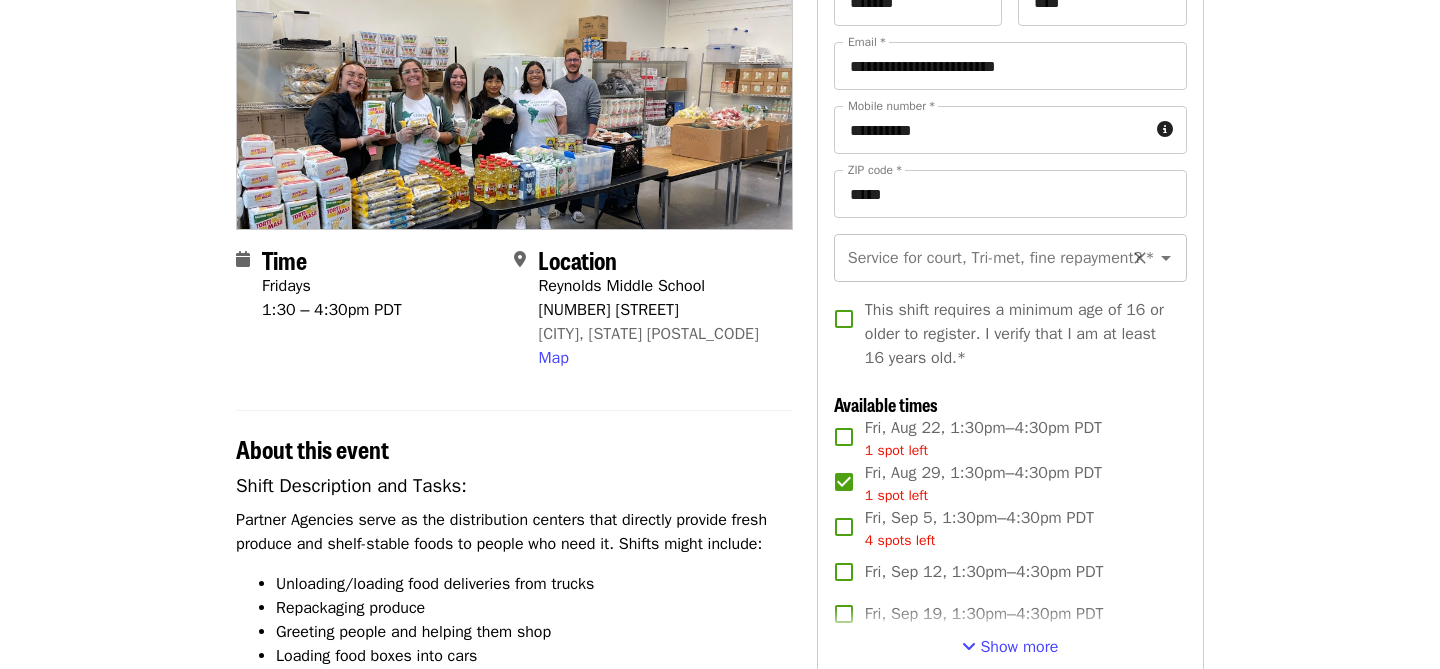 click 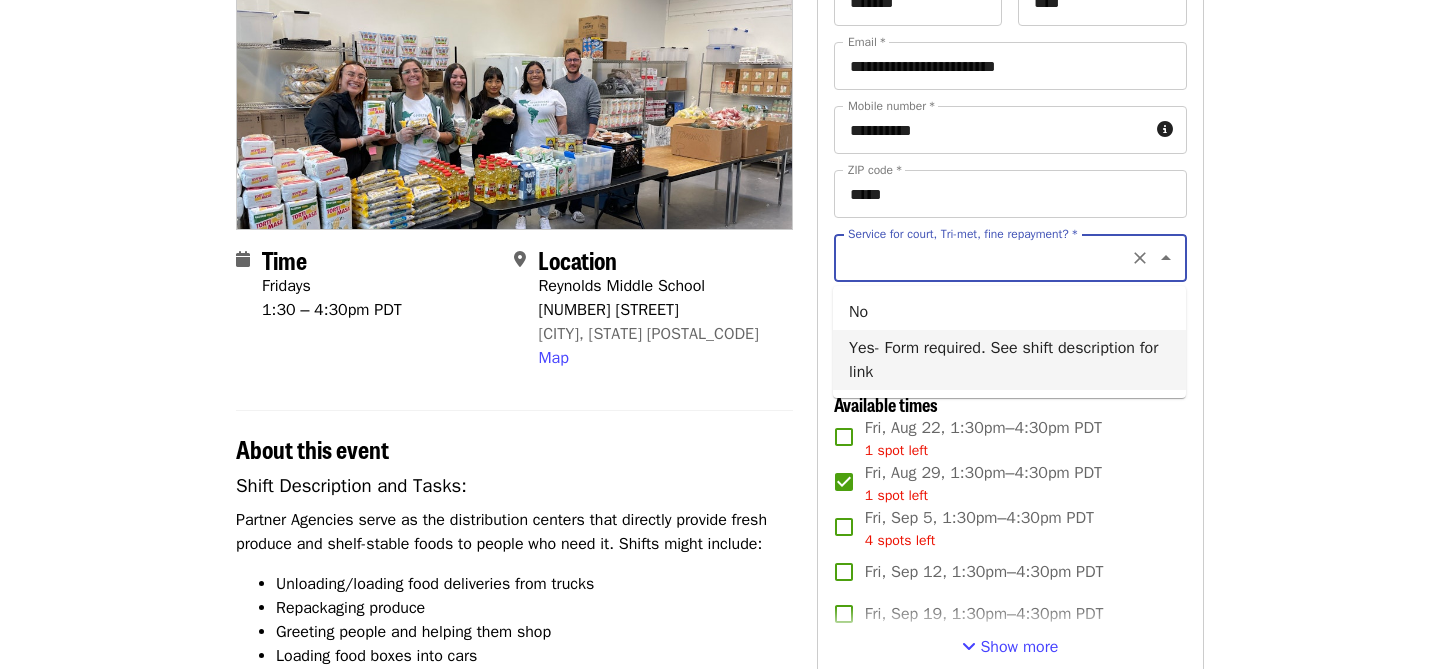 click on "Yes- Form required. See shift description for link" at bounding box center [1009, 360] 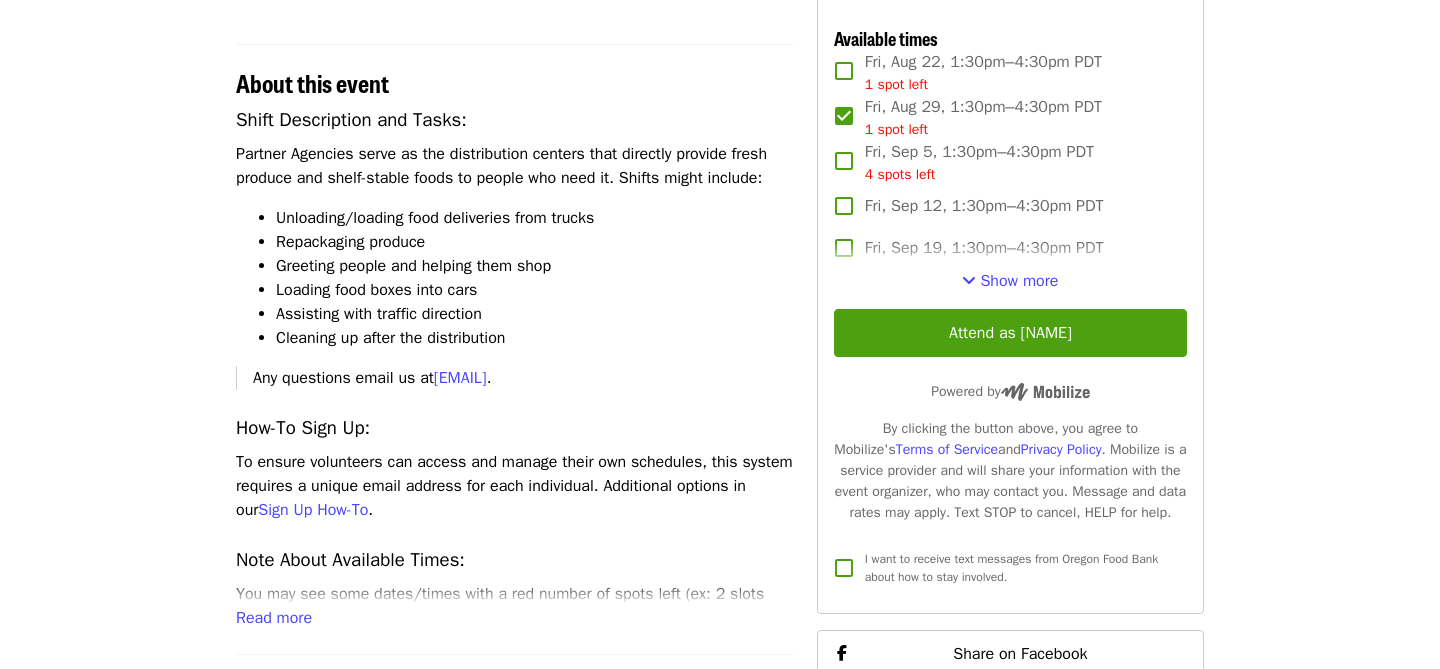 scroll, scrollTop: 590, scrollLeft: 0, axis: vertical 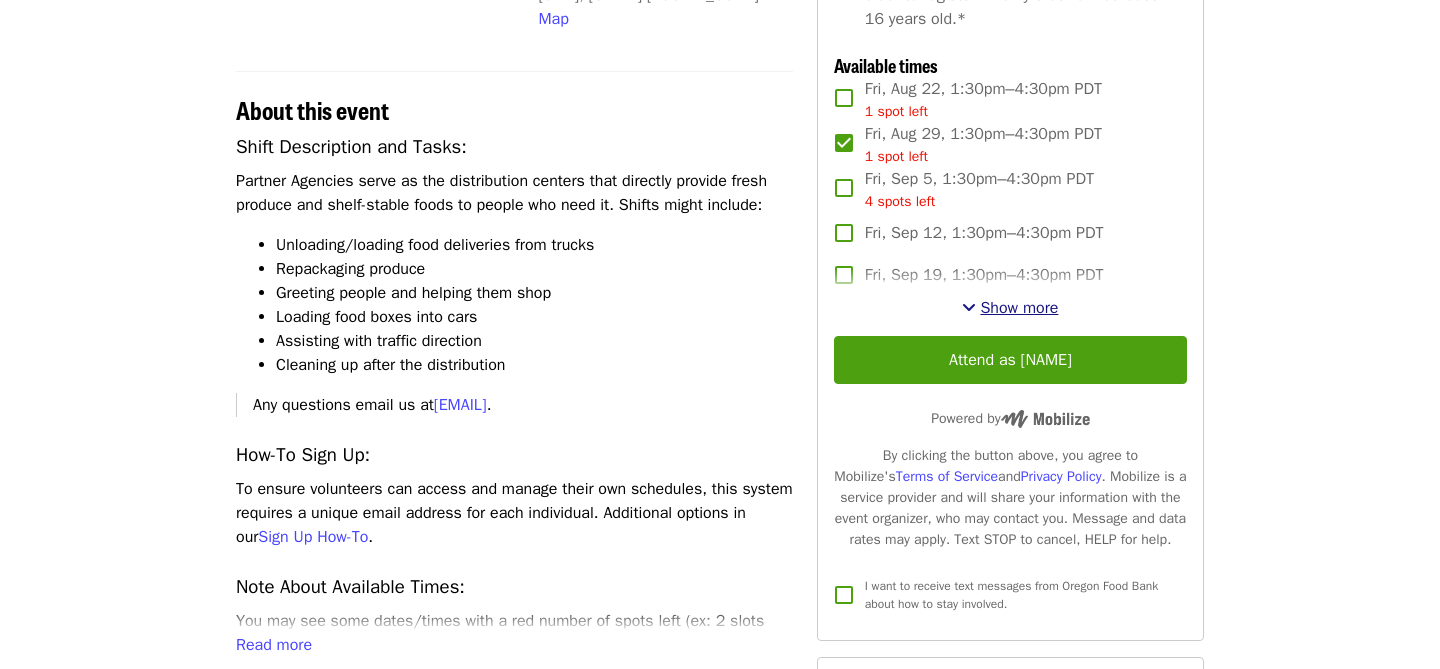 click on "Show more" at bounding box center (1019, 308) 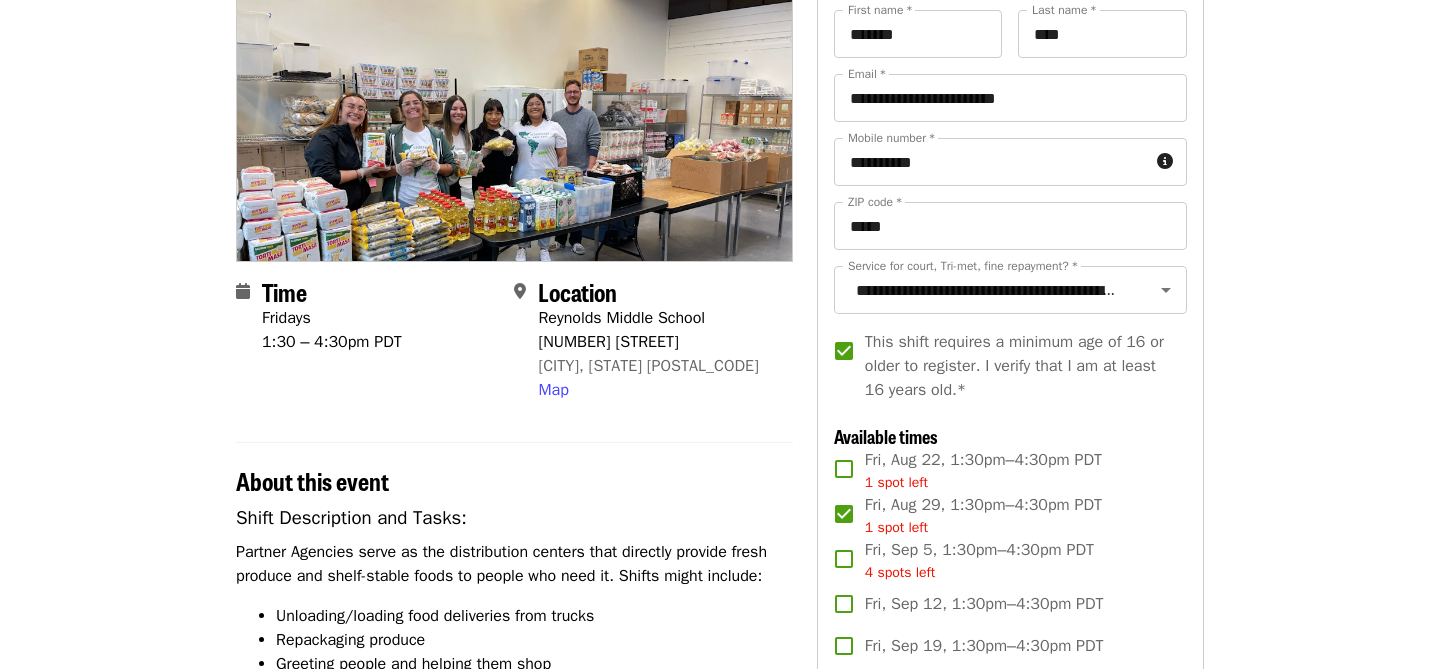 scroll, scrollTop: 134, scrollLeft: 0, axis: vertical 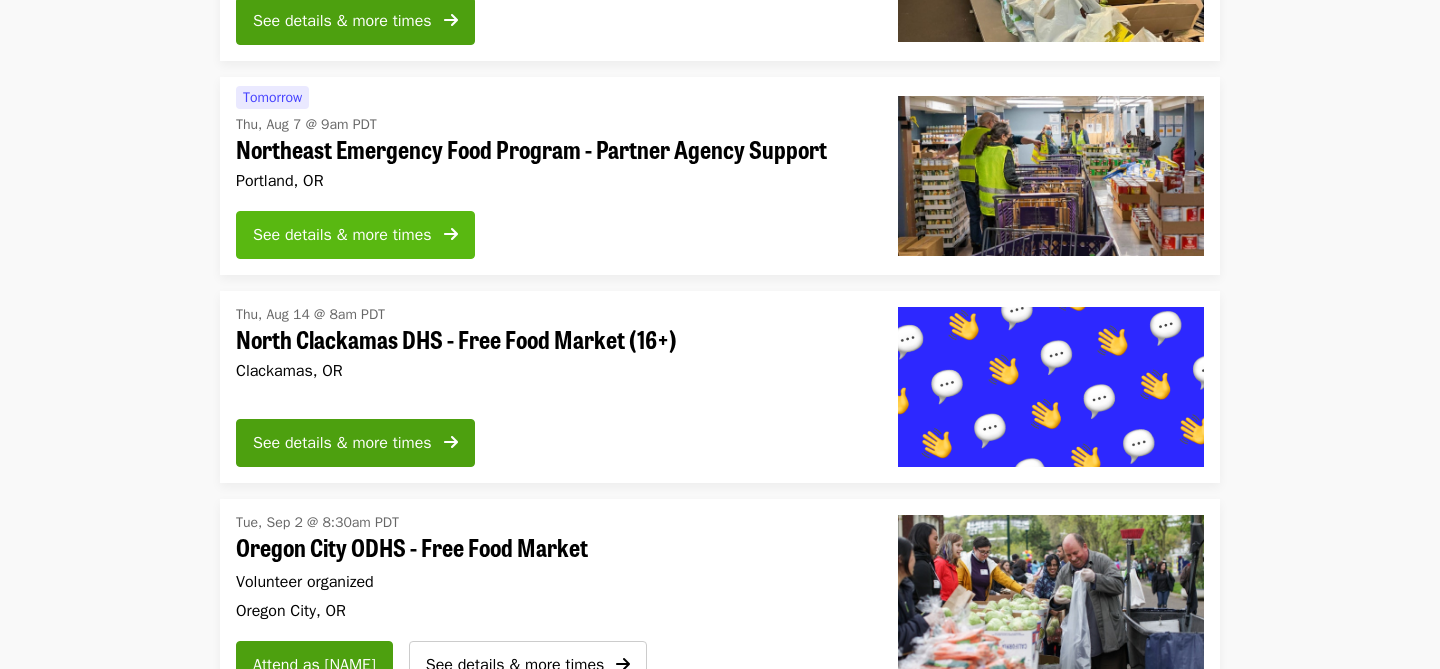 click on "See details & more times" at bounding box center [342, 235] 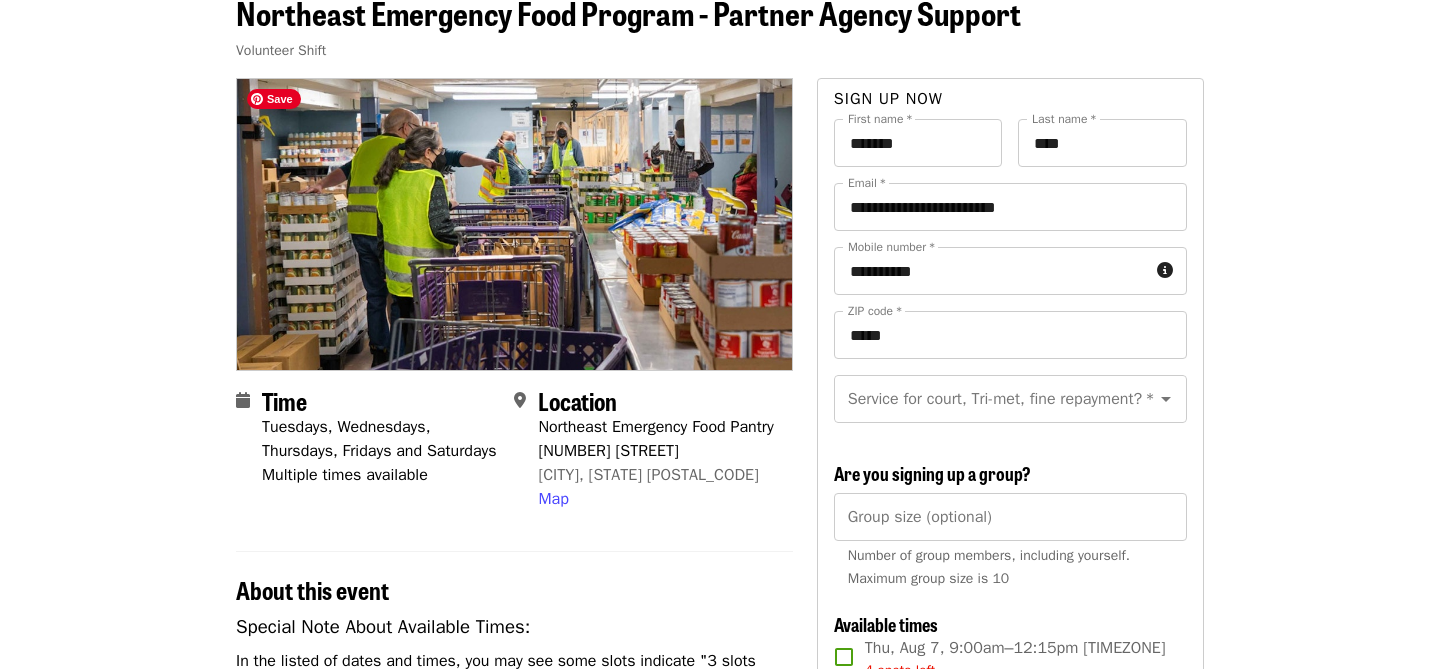 scroll, scrollTop: 74, scrollLeft: 0, axis: vertical 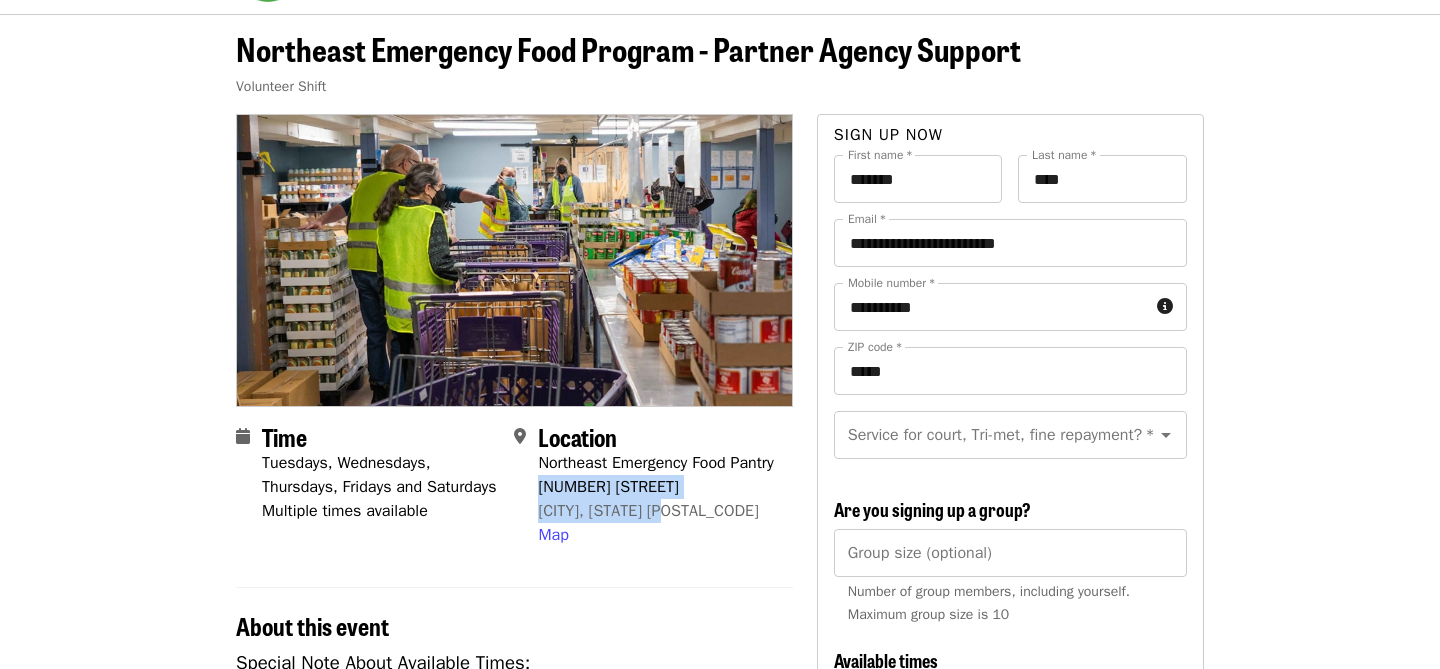 drag, startPoint x: 692, startPoint y: 536, endPoint x: 543, endPoint y: 513, distance: 150.76472 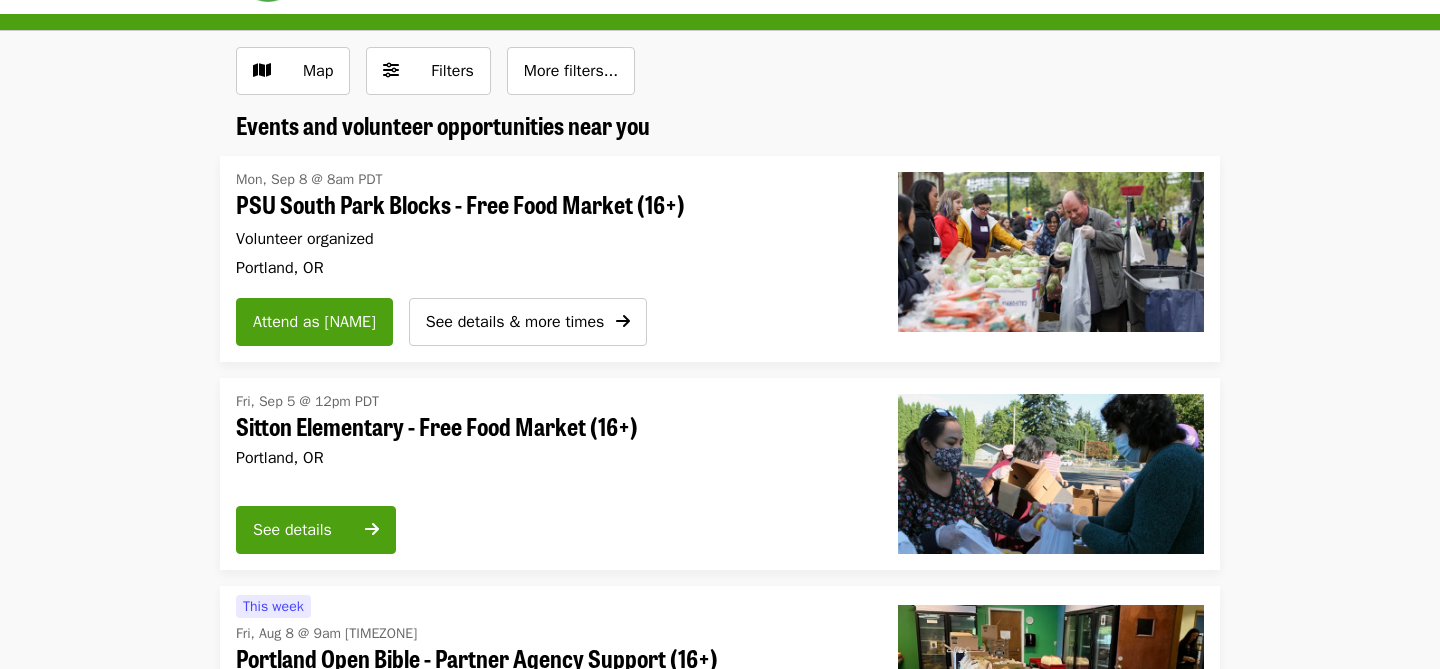 scroll, scrollTop: 797, scrollLeft: 0, axis: vertical 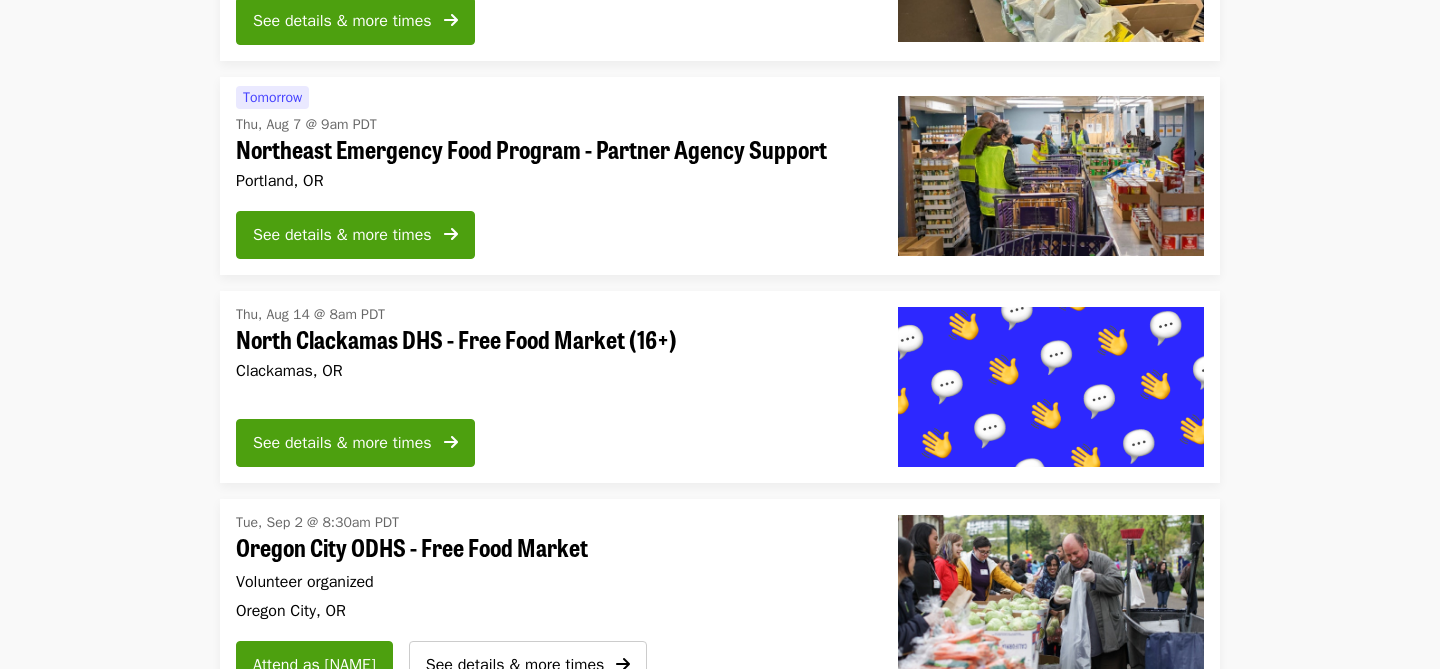 click on "Tomorrow Thu, Aug 7 @ 9am [TIMEZONE] [ORG] - Partner Agency Support [CITY], [STATE]" at bounding box center [551, 140] 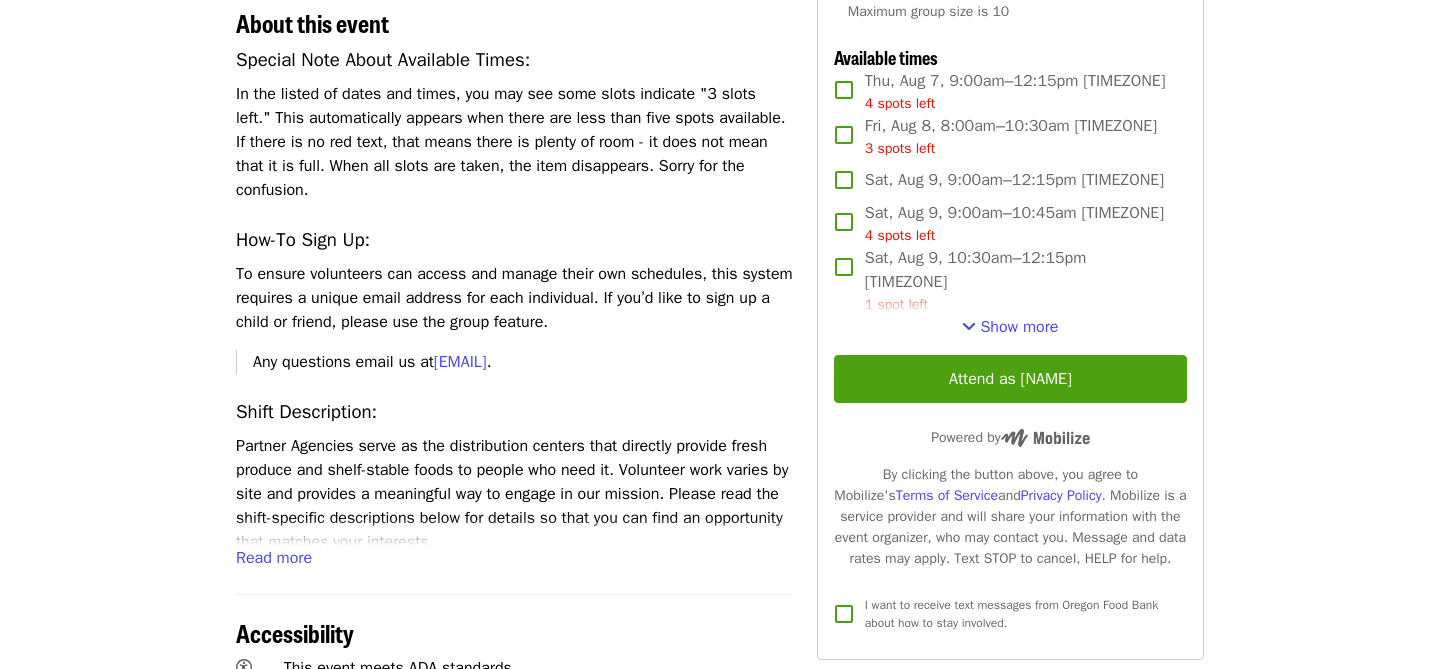 scroll, scrollTop: 611, scrollLeft: 0, axis: vertical 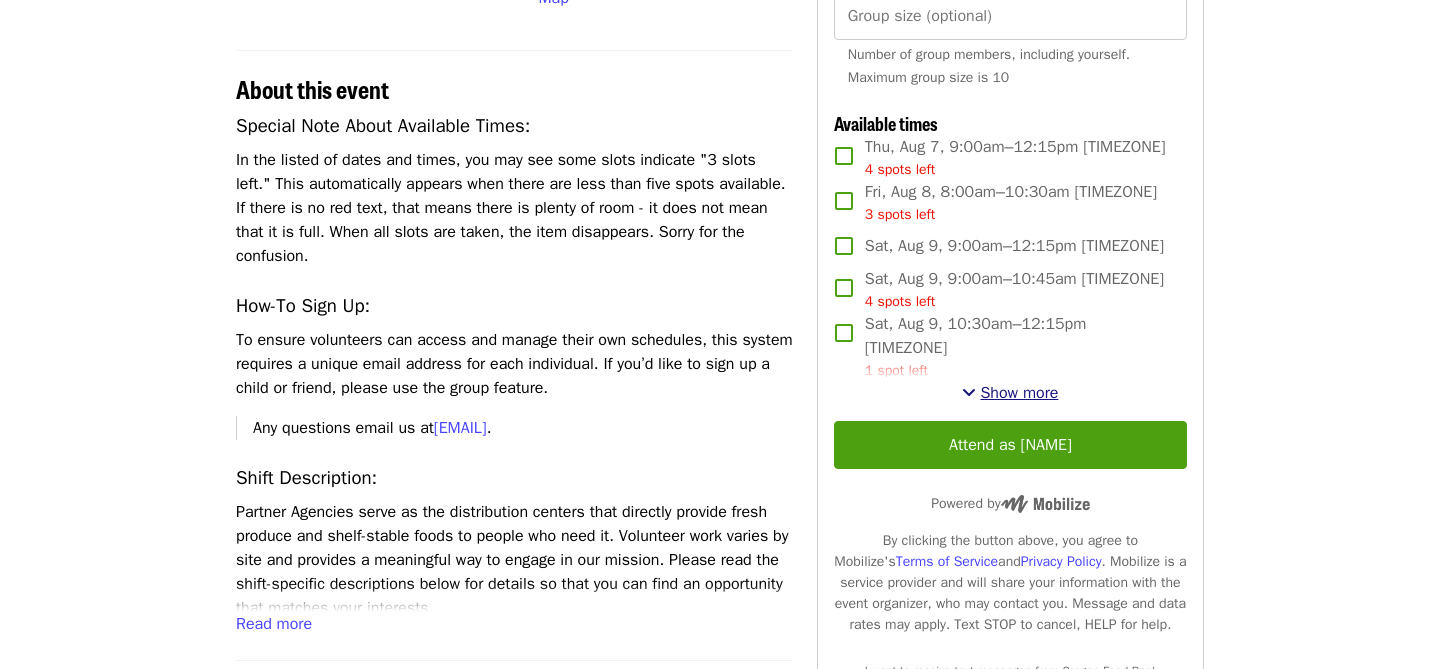 click on "Show more" at bounding box center [1019, 393] 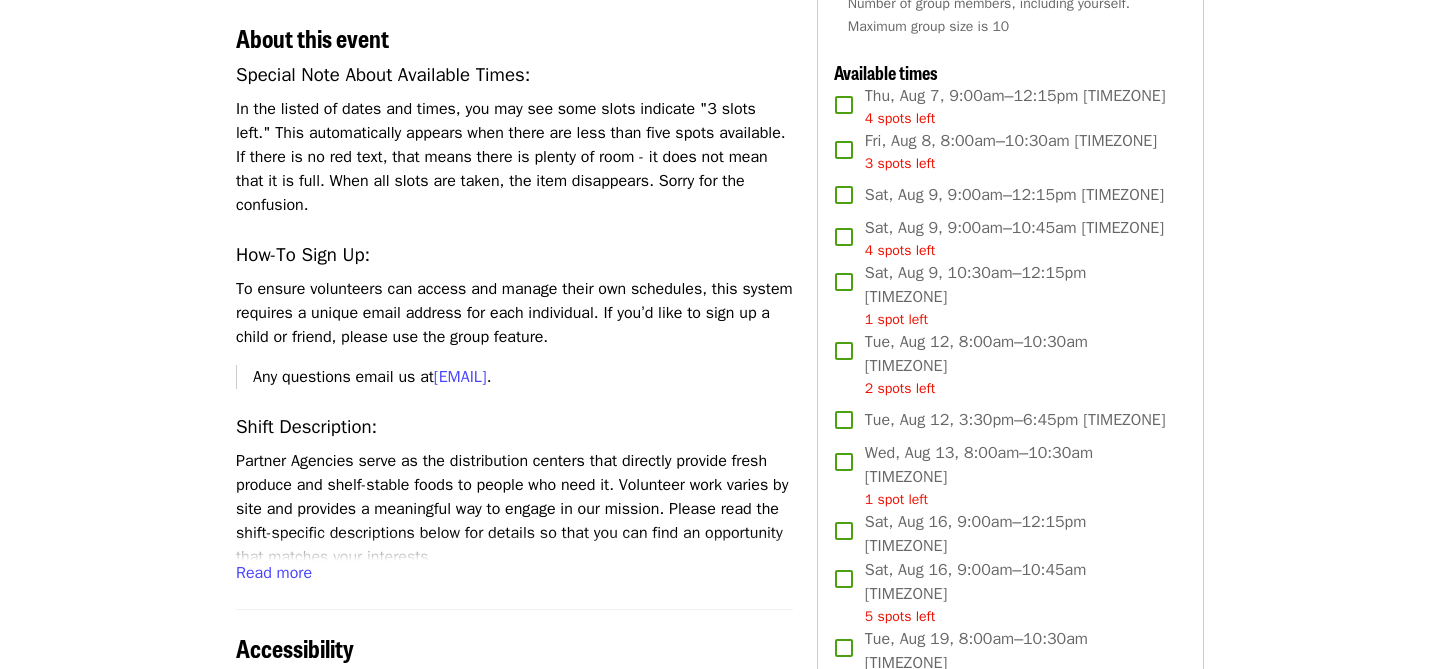 scroll, scrollTop: 0, scrollLeft: 0, axis: both 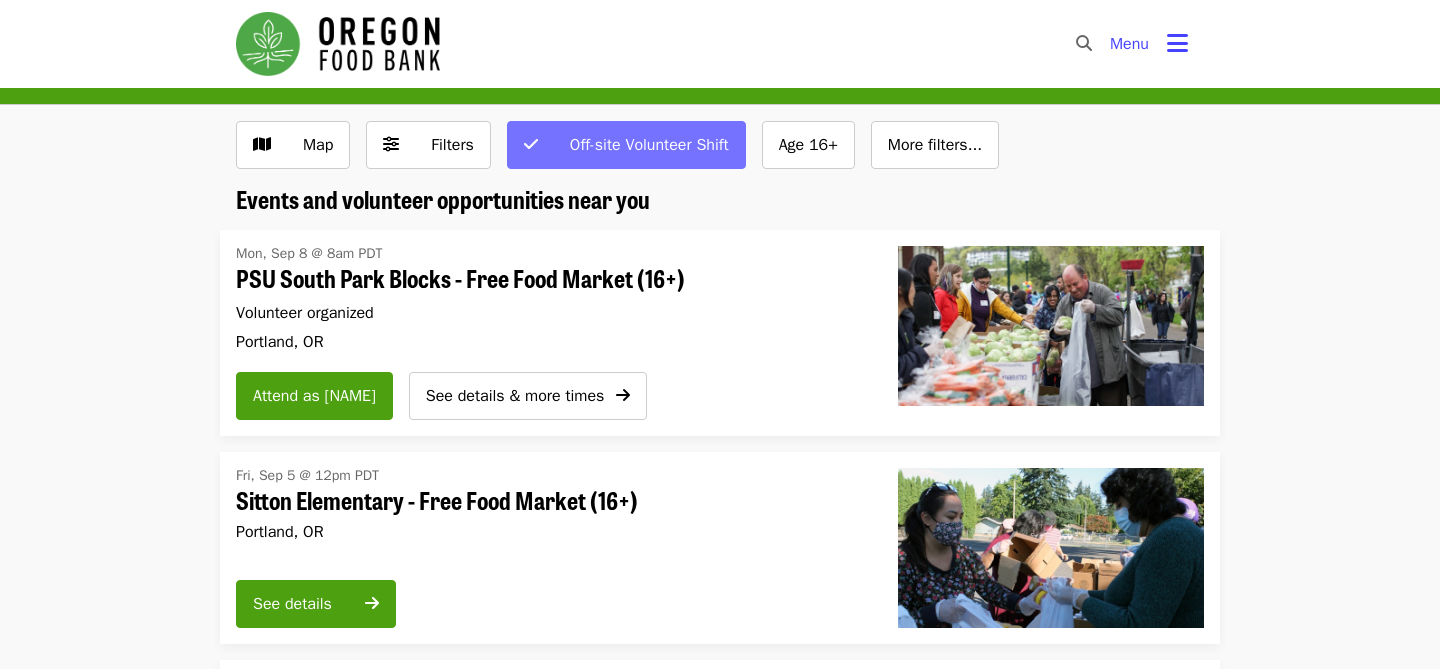 click on "Off-site Volunteer Shift" at bounding box center [639, 145] 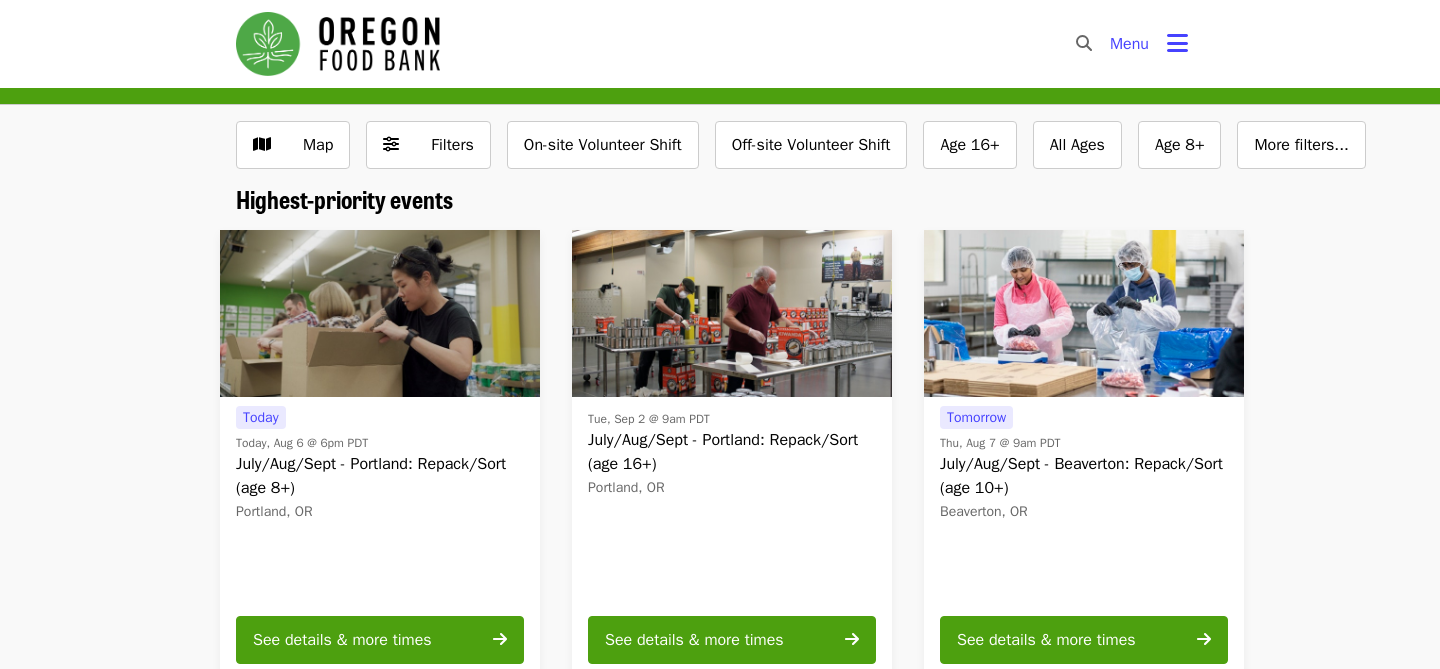 click on "On-site Volunteer Shift" at bounding box center [603, 145] 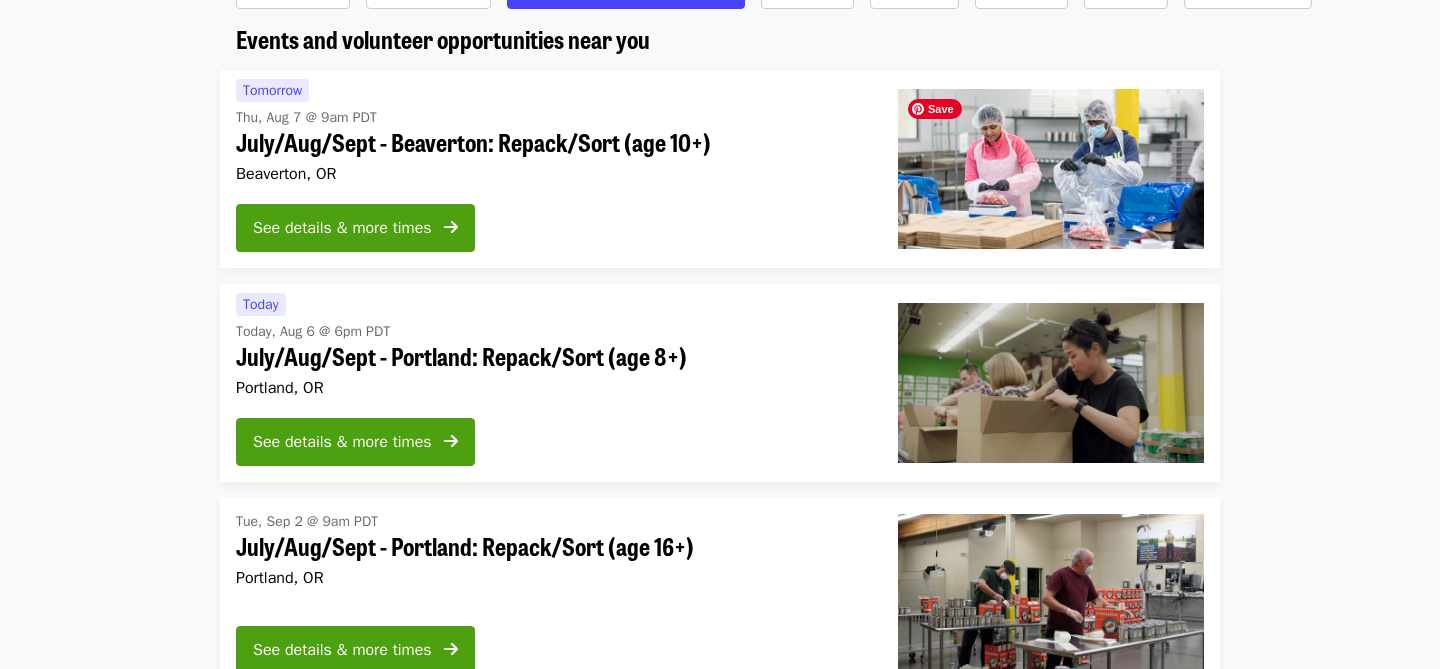 scroll, scrollTop: 180, scrollLeft: 0, axis: vertical 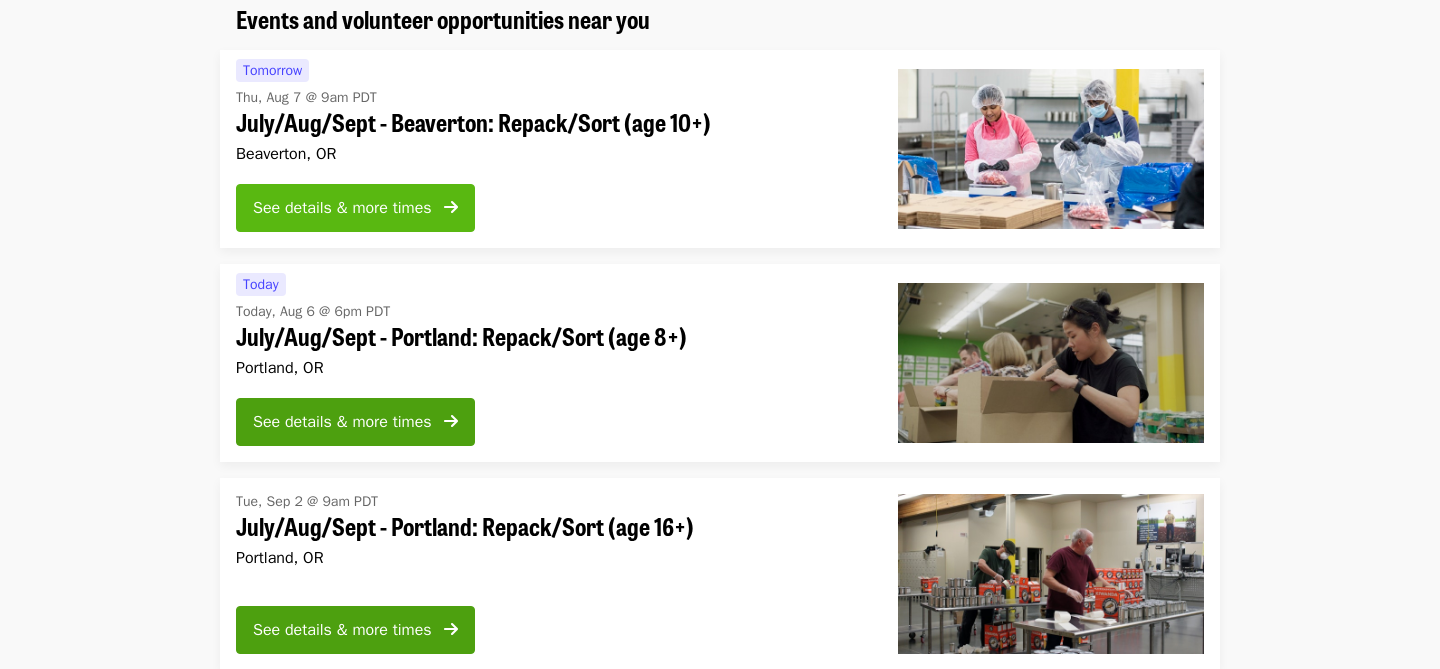 click on "See details & more times" at bounding box center (342, 208) 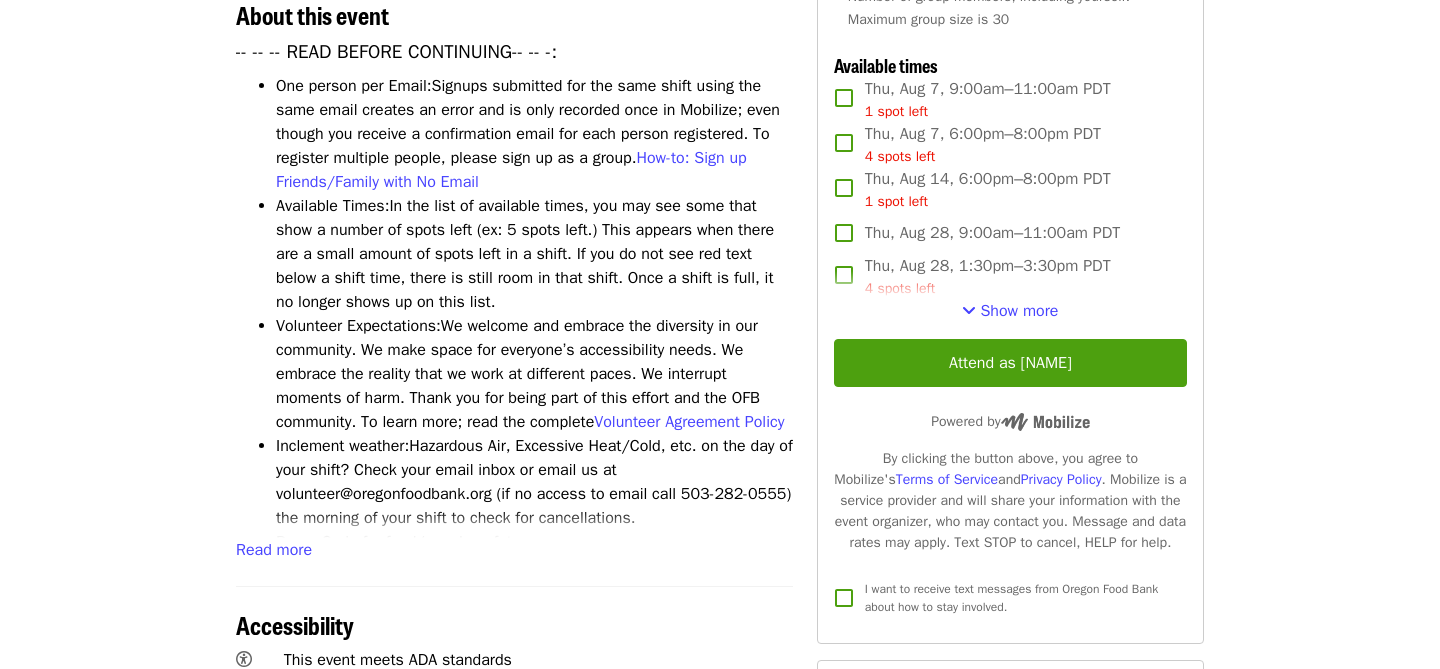 scroll, scrollTop: 0, scrollLeft: 0, axis: both 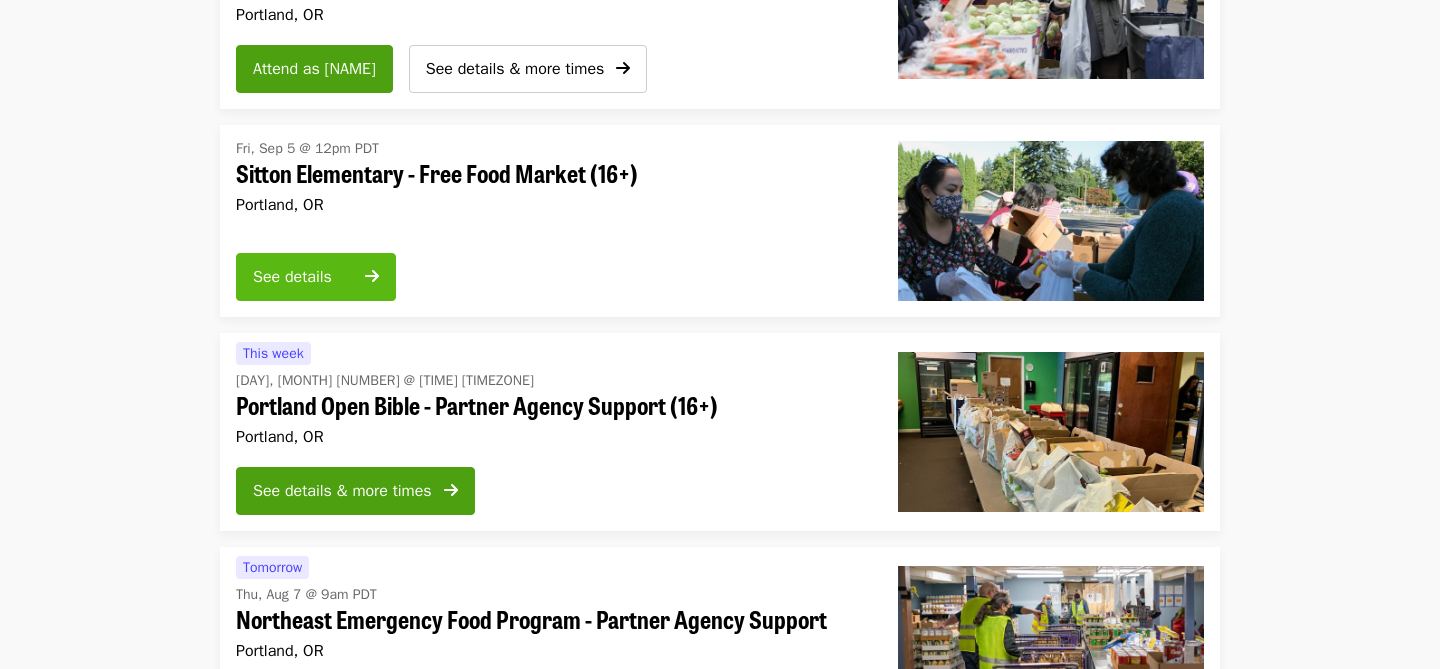 click on "See details" at bounding box center (316, 277) 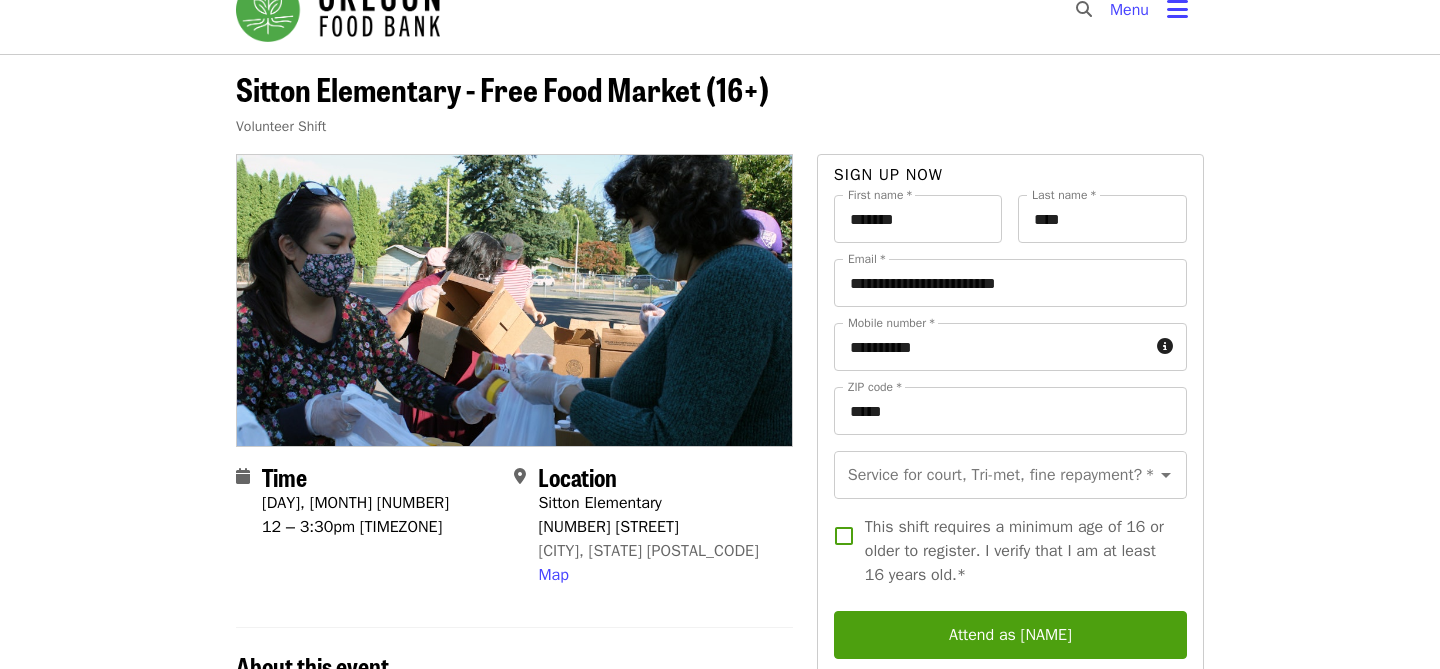 scroll, scrollTop: 11, scrollLeft: 0, axis: vertical 